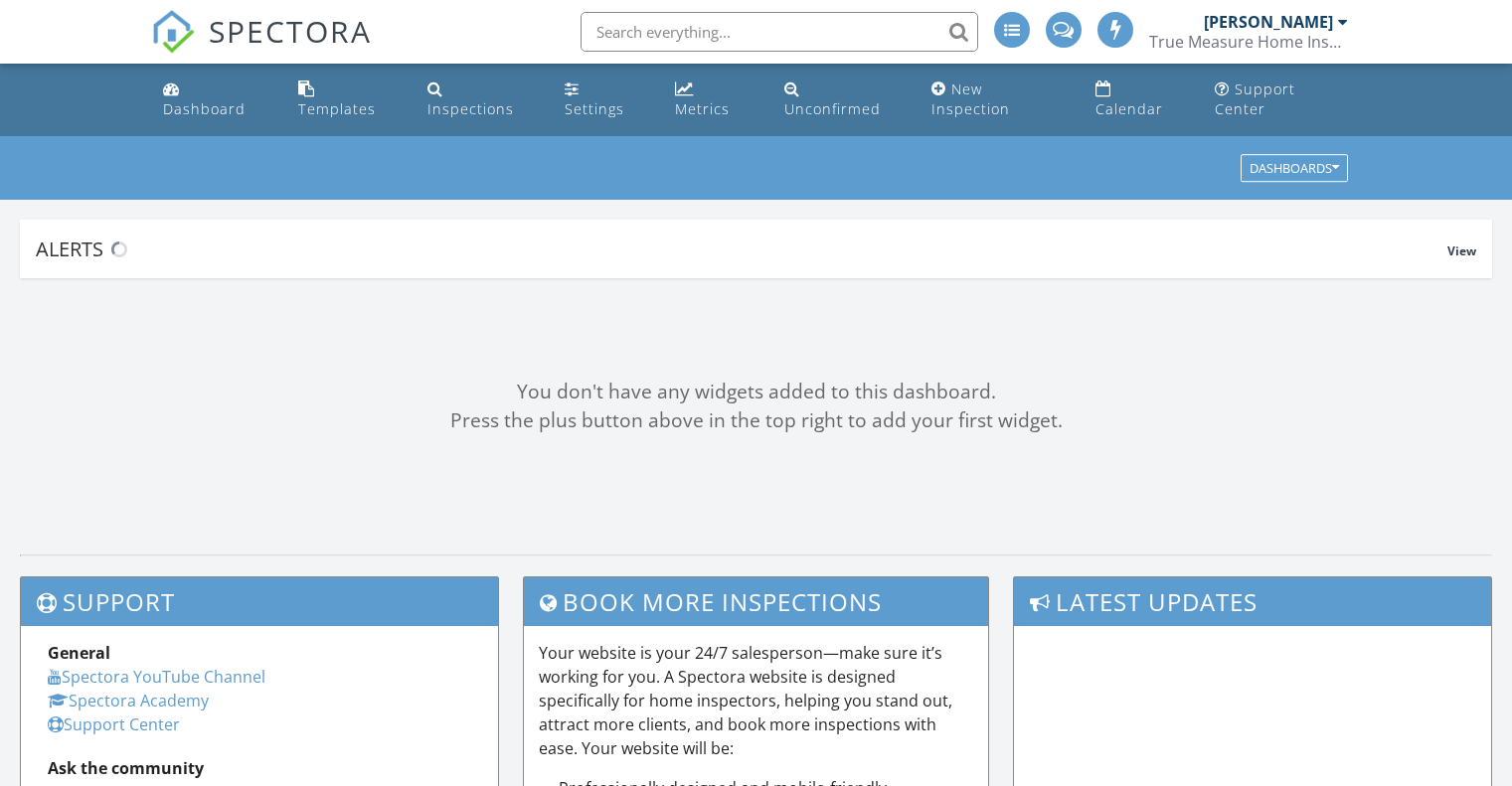 scroll, scrollTop: 0, scrollLeft: 0, axis: both 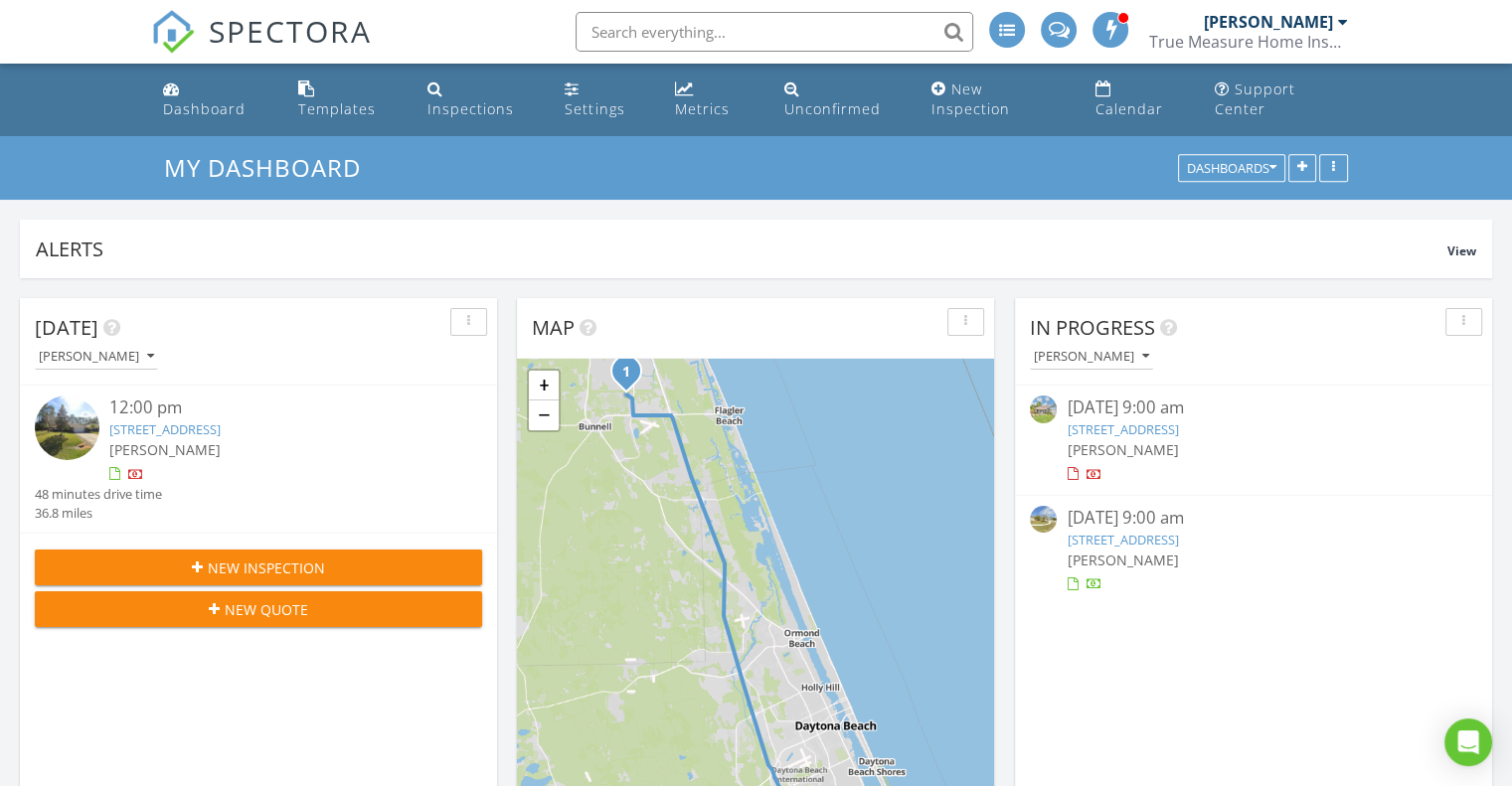 click on "5902 Wishing Well Dr, Port Orange, FL 32127" at bounding box center (1122, 429) 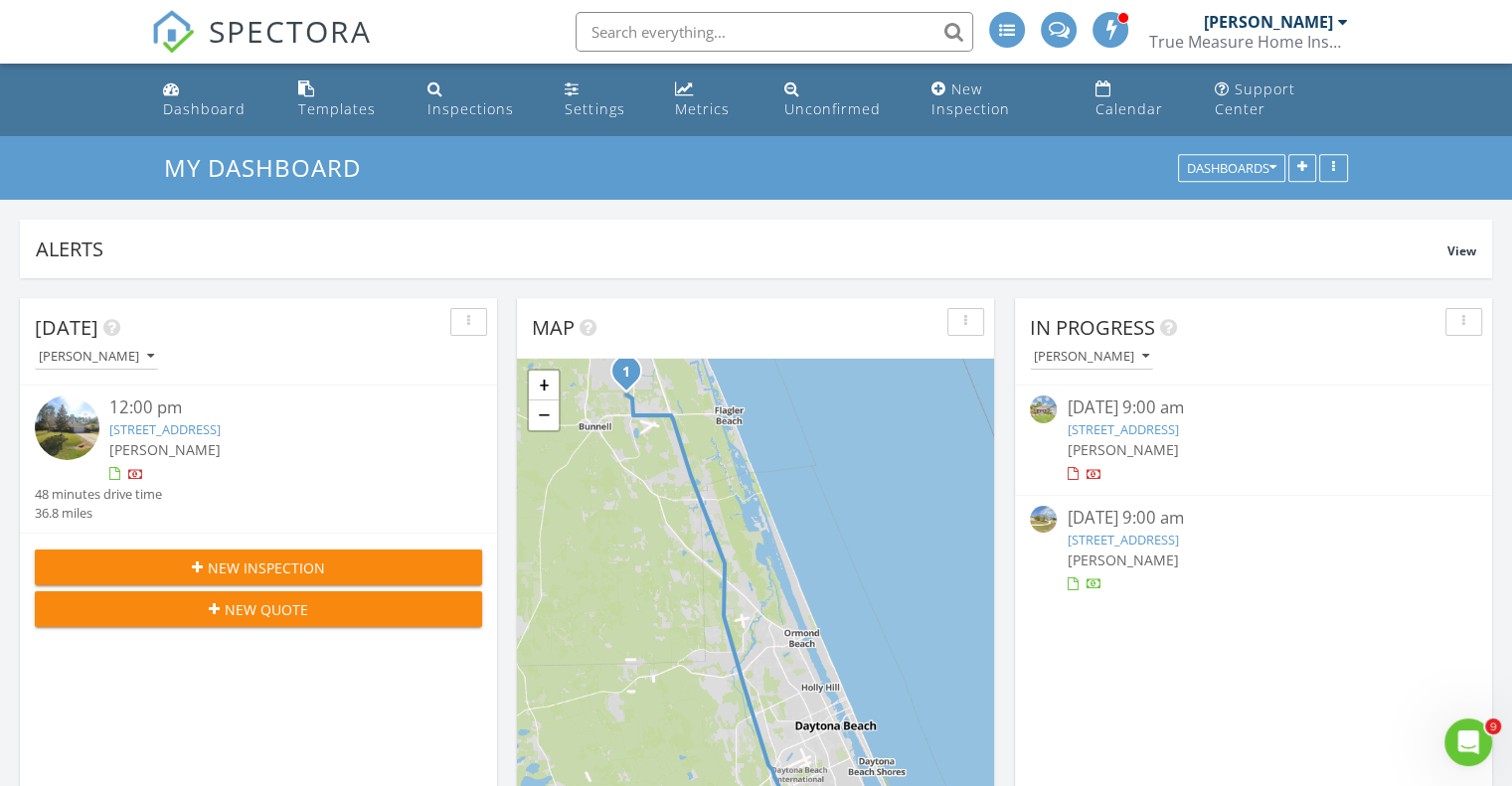 scroll, scrollTop: 0, scrollLeft: 0, axis: both 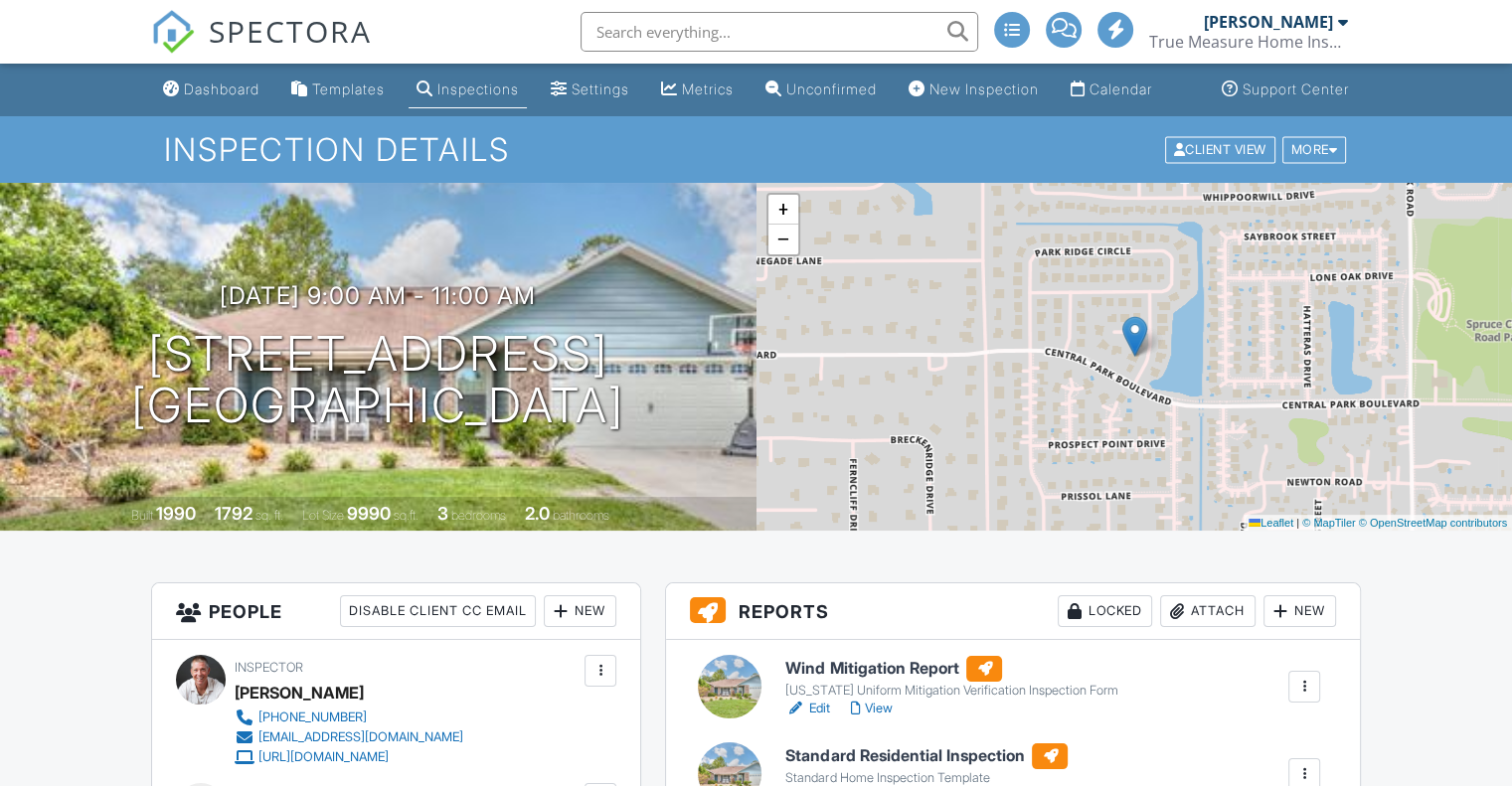 click on "Client View
More
Property Details
Reschedule
Reorder / Copy
Share
Cancel
Delete
Print Order
Convert to V9
Enable Pass on CC Fees
View Change Log" at bounding box center [1256, 149] 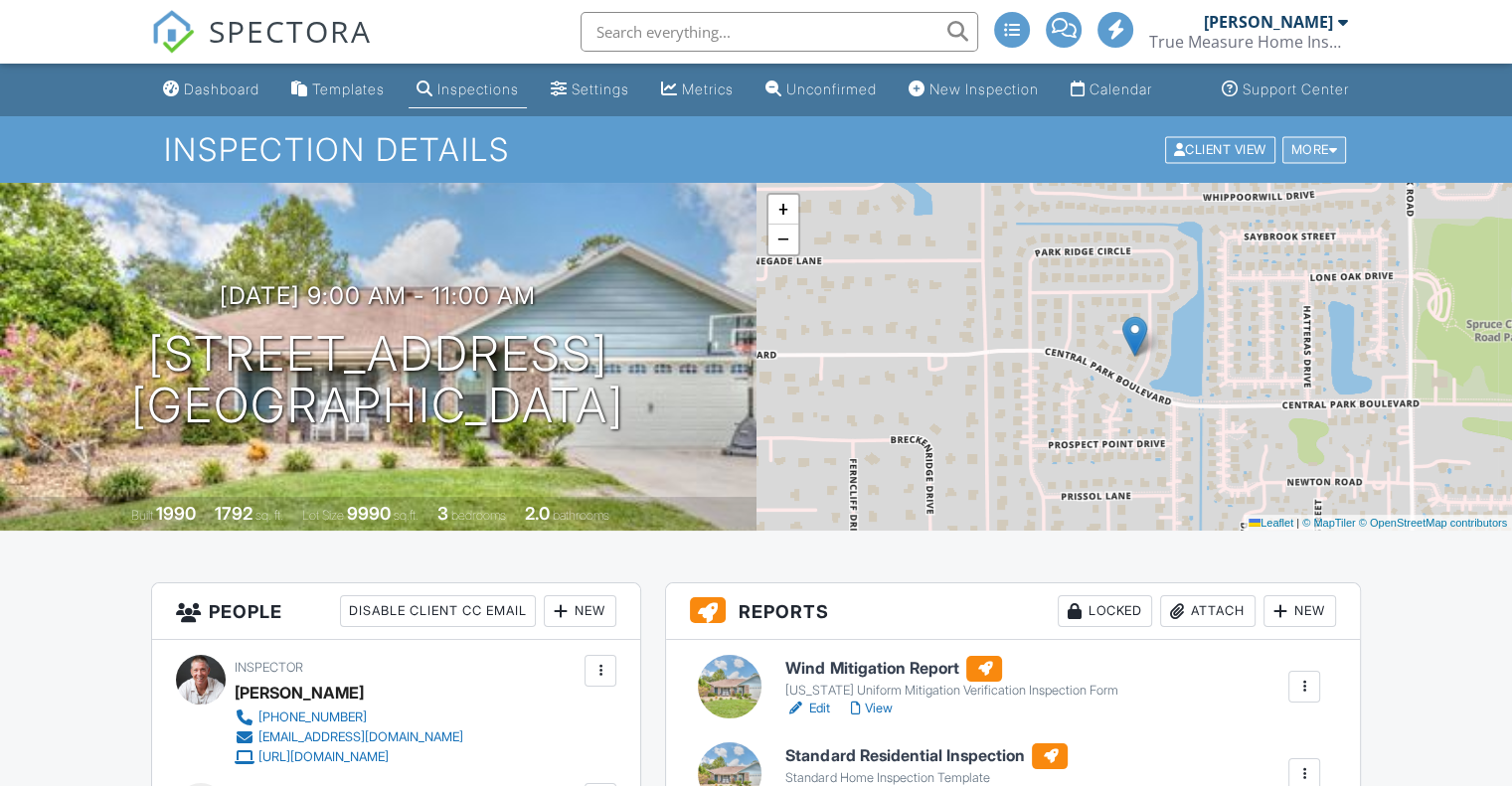 click on "More" at bounding box center (1314, 149) 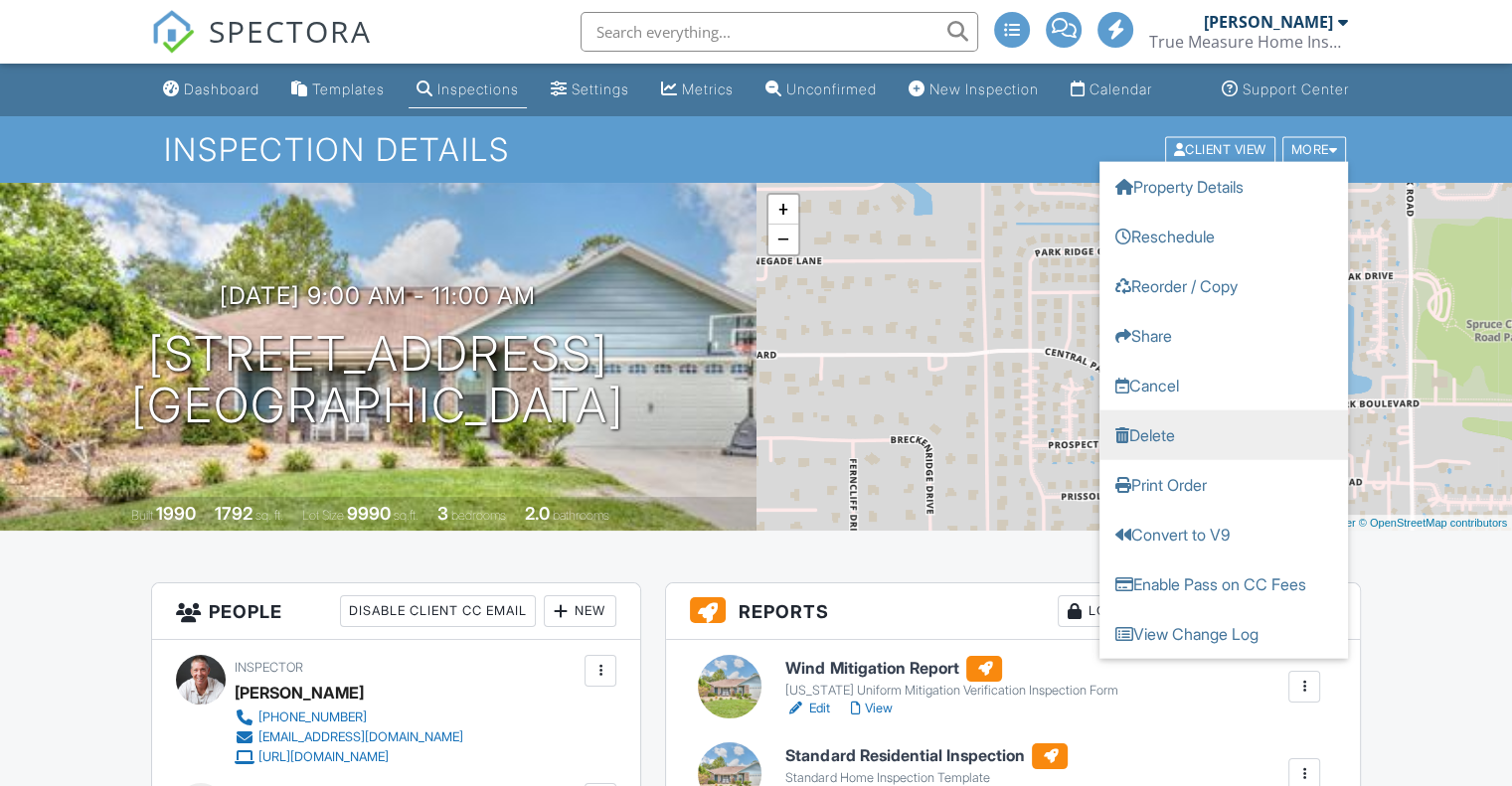 click on "Delete" at bounding box center [1224, 434] 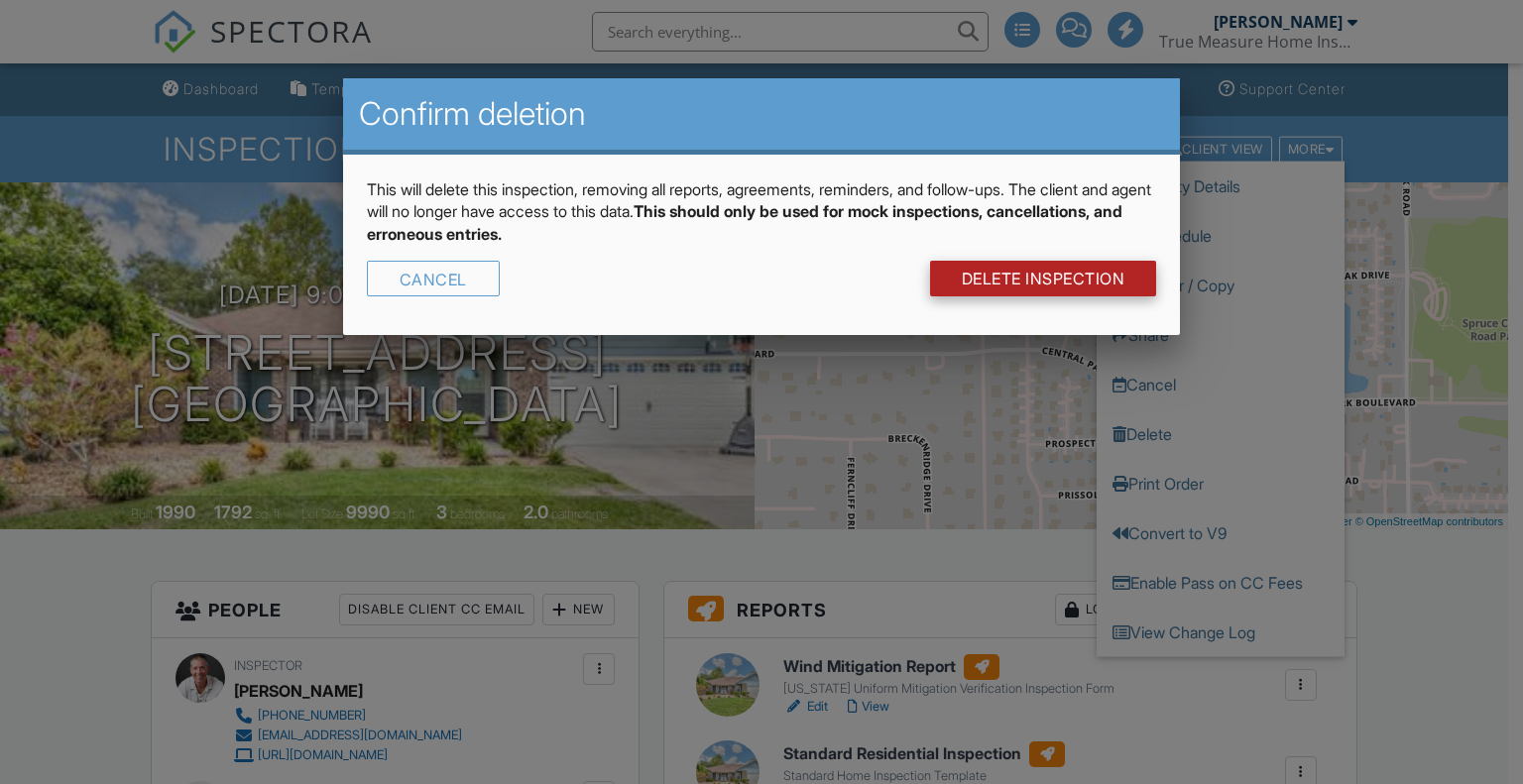 click on "DELETE Inspection" at bounding box center [1043, 279] 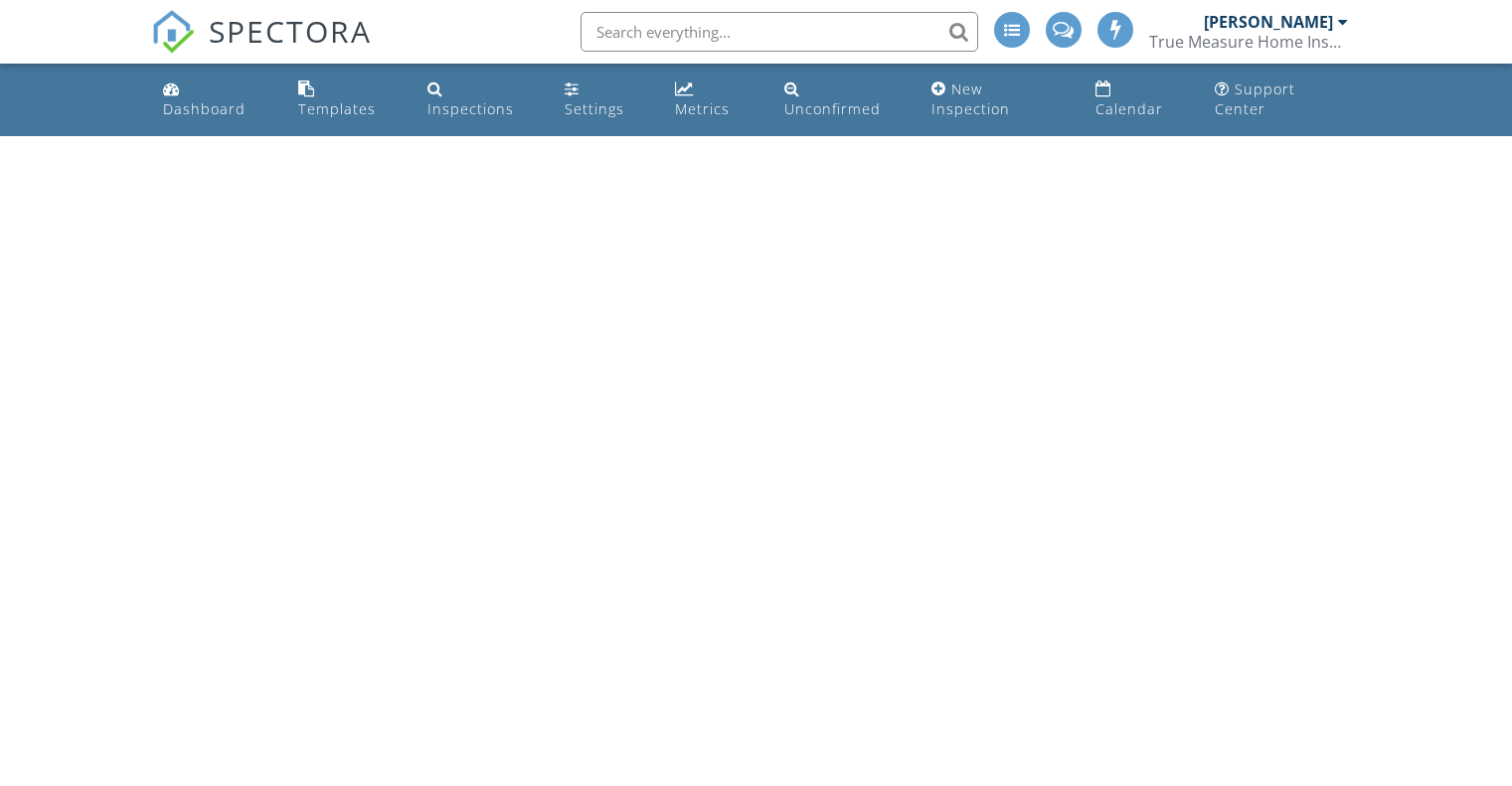 scroll, scrollTop: 0, scrollLeft: 0, axis: both 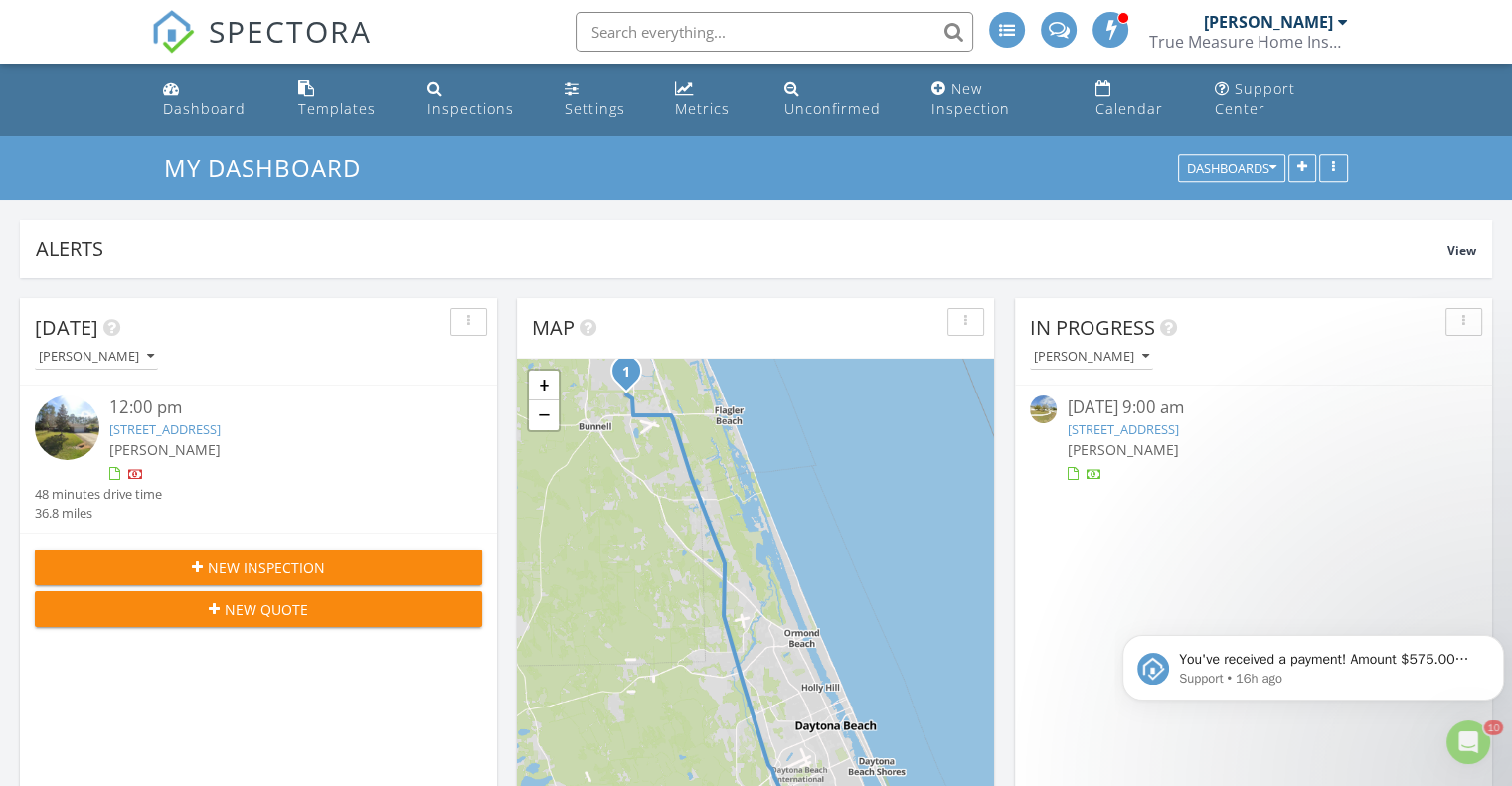 click on "[STREET_ADDRESS]" at bounding box center (165, 429) 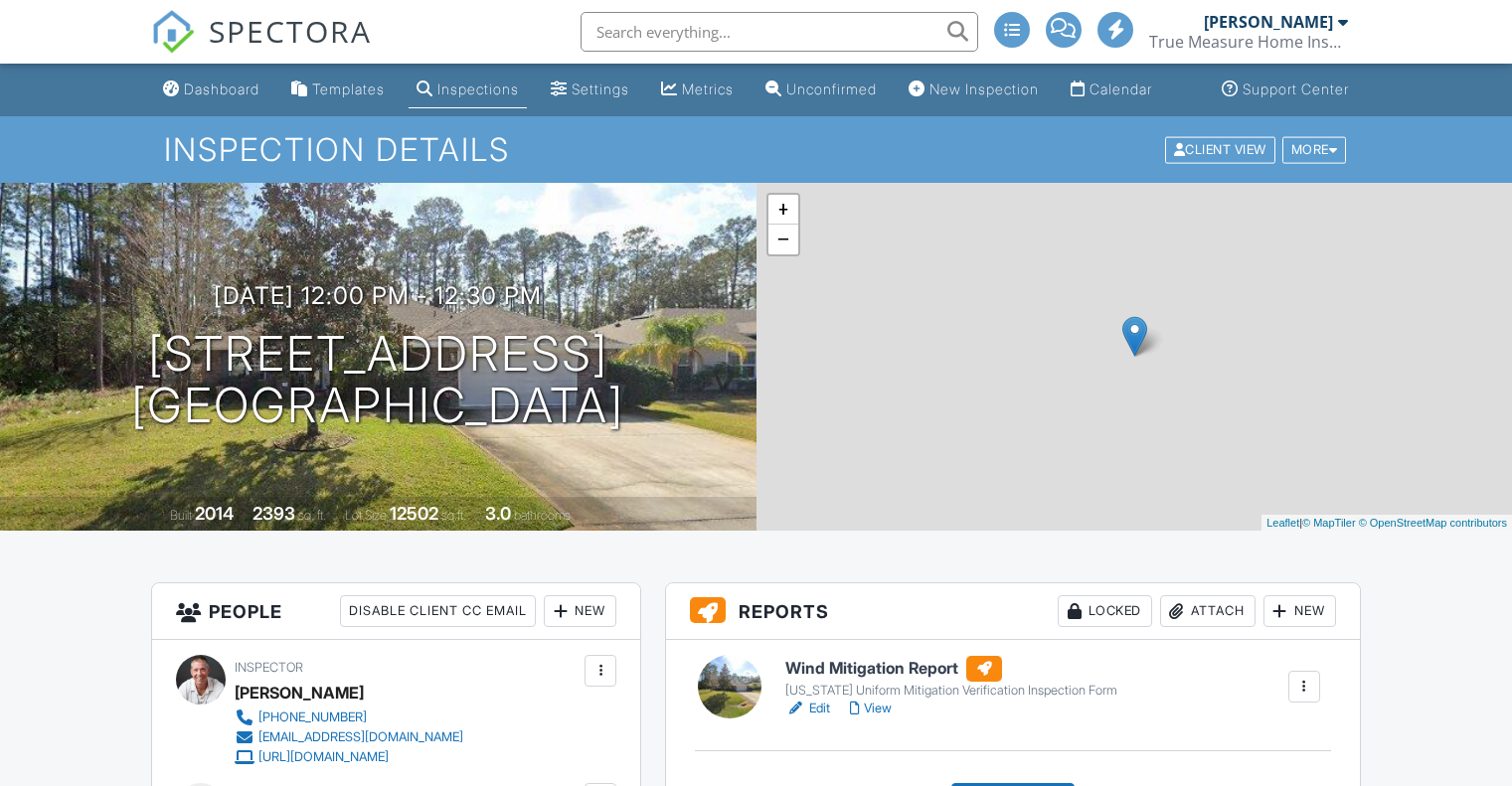 scroll, scrollTop: 0, scrollLeft: 0, axis: both 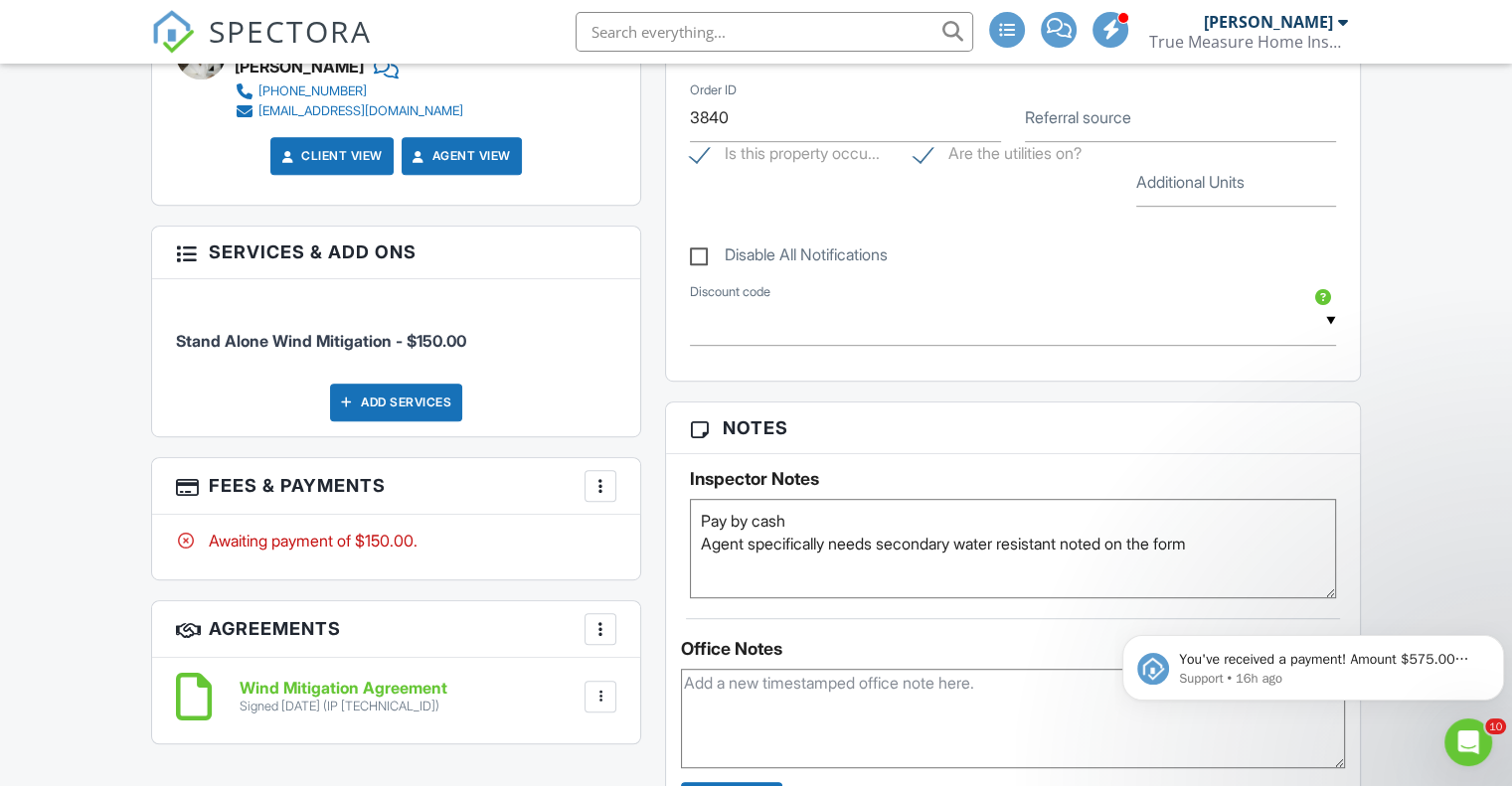 click on "Dashboard
Templates
Inspections
Settings
Metrics
Unconfirmed
New Inspection
Calendar
Support Center
Inspection Details
Client View
More
Property Details
Reschedule
Reorder / Copy
Share
Cancel
Delete
Print Order
Convert to V9
Enable Pass on CC Fees
View Change Log
07/10/2025 12:00 pm
- 12:30 pm
5 Essex Ln
Palm Coast, FL 32164
Built
2014
2393
sq. ft.
Lot Size
12502
sq.ft.
3.0
bathrooms
+ − Leaflet  |  © MapTiler   © OpenStreetMap contributors
All emails and texts are disabled for this inspection!
Turn on emails and texts
Reports
Locked
Attach
New
Wind Mitigation Report
Edit
View
Copy" at bounding box center (756, 473) 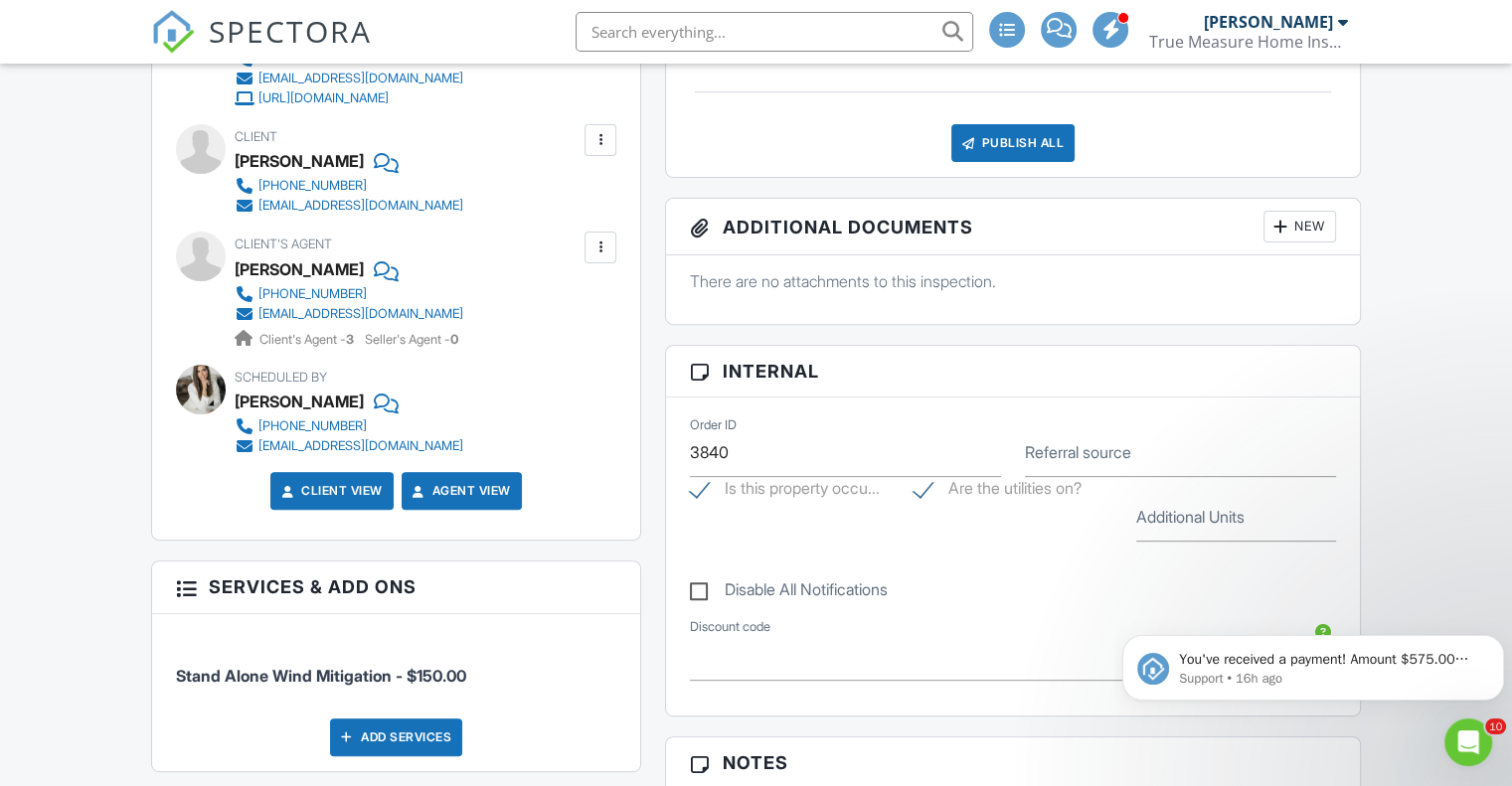 scroll, scrollTop: 497, scrollLeft: 0, axis: vertical 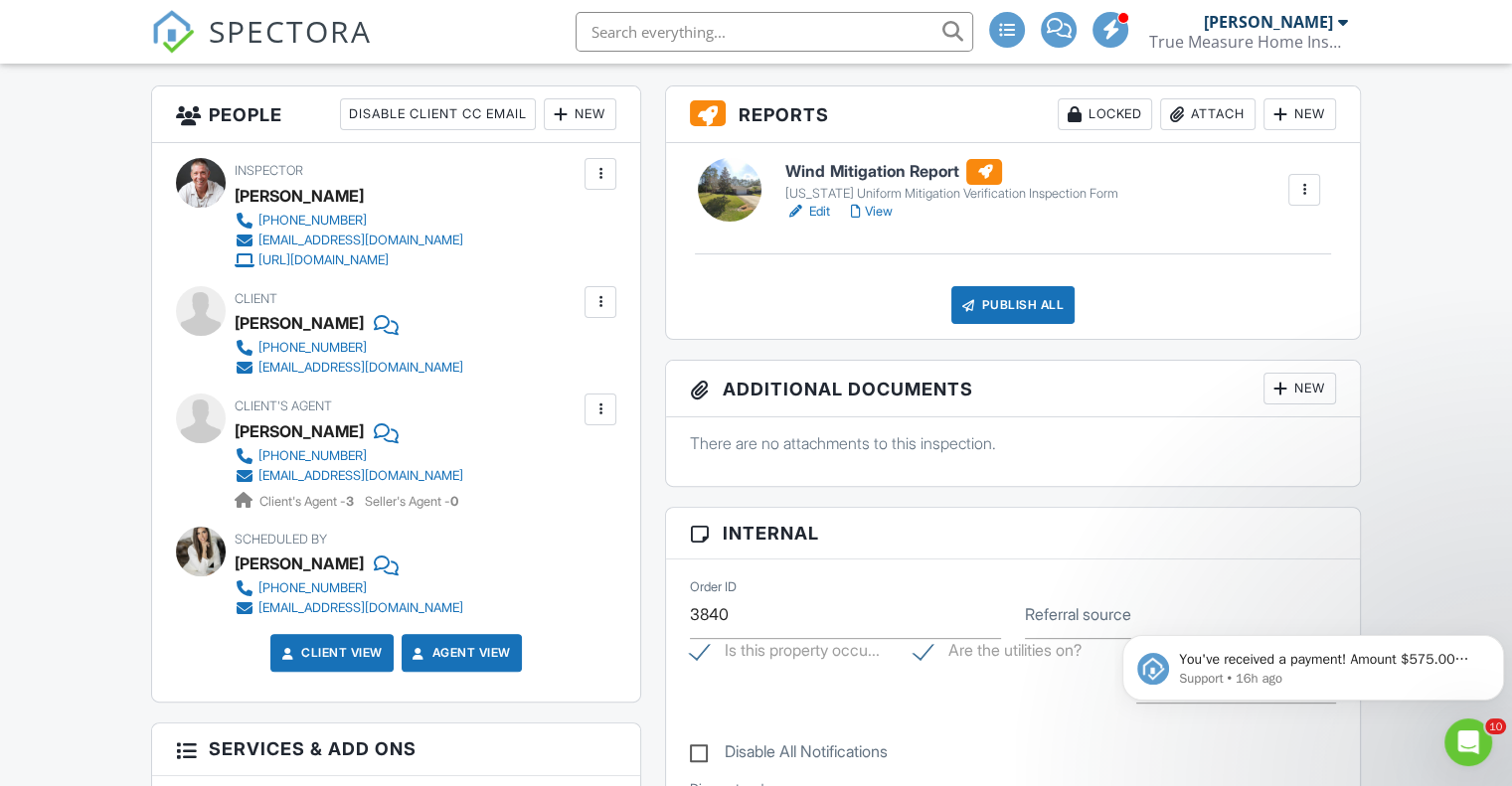click on "Dashboard
Templates
Inspections
Settings
Metrics
Unconfirmed
New Inspection
Calendar
Support Center
Inspection Details
Client View
More
Property Details
Reschedule
Reorder / Copy
Share
Cancel
[GEOGRAPHIC_DATA]
Print Order
Convert to V9
Enable Pass on CC Fees
View Change Log
[DATE] 12:00 pm
- 12:30 pm
[STREET_ADDRESS]
[GEOGRAPHIC_DATA], FL 32164
Built
2014
2393
sq. ft.
Lot Size
12502
sq.ft.
3.0
bathrooms
+ − Leaflet  |  © MapTiler   © OpenStreetMap contributors
All emails and texts are disabled for this inspection!
Turn on emails and texts
Reports
Locked
Attach
New
Wind Mitigation Report
Edit
View
Copy" at bounding box center (756, 970) 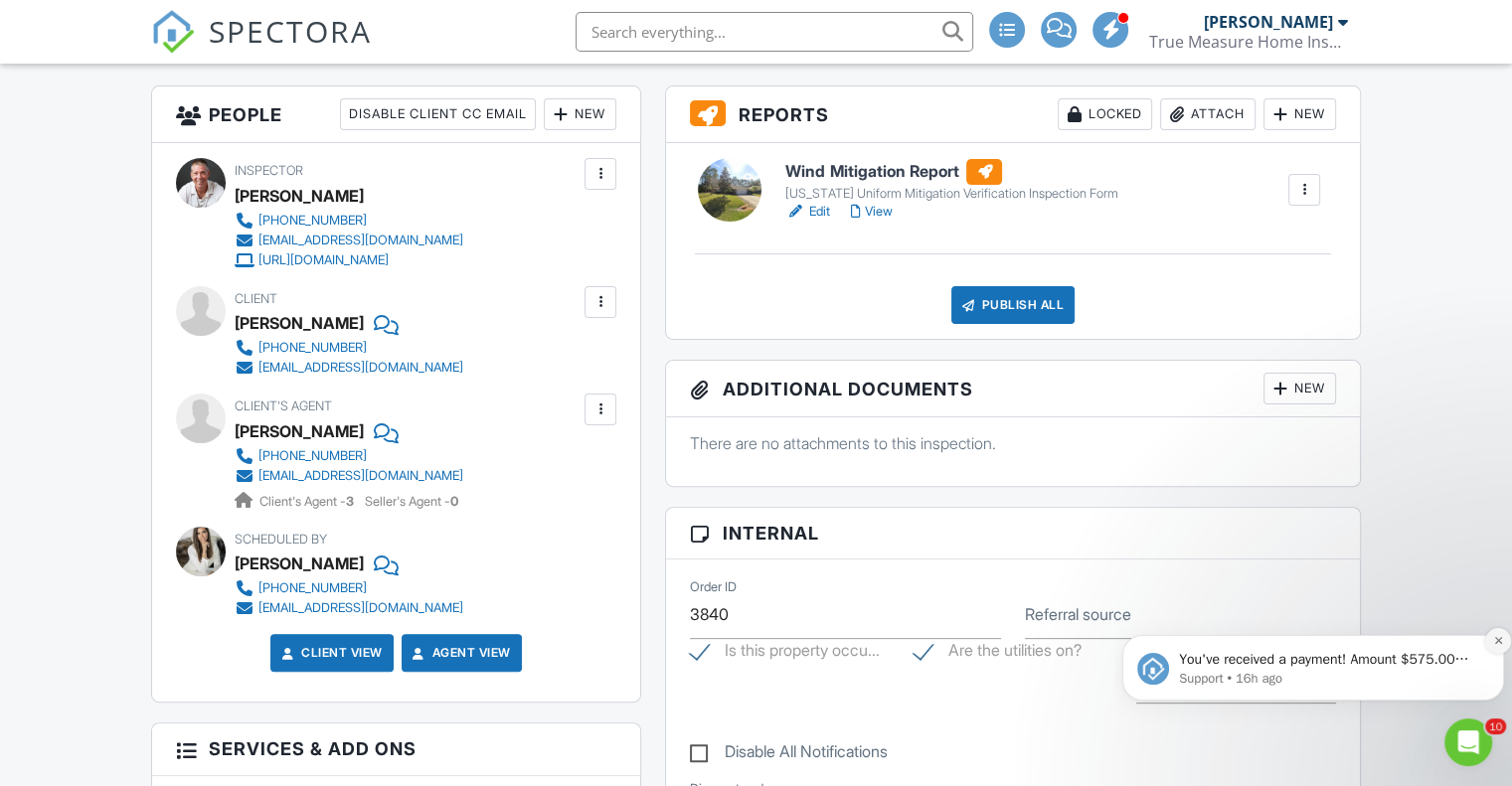 click 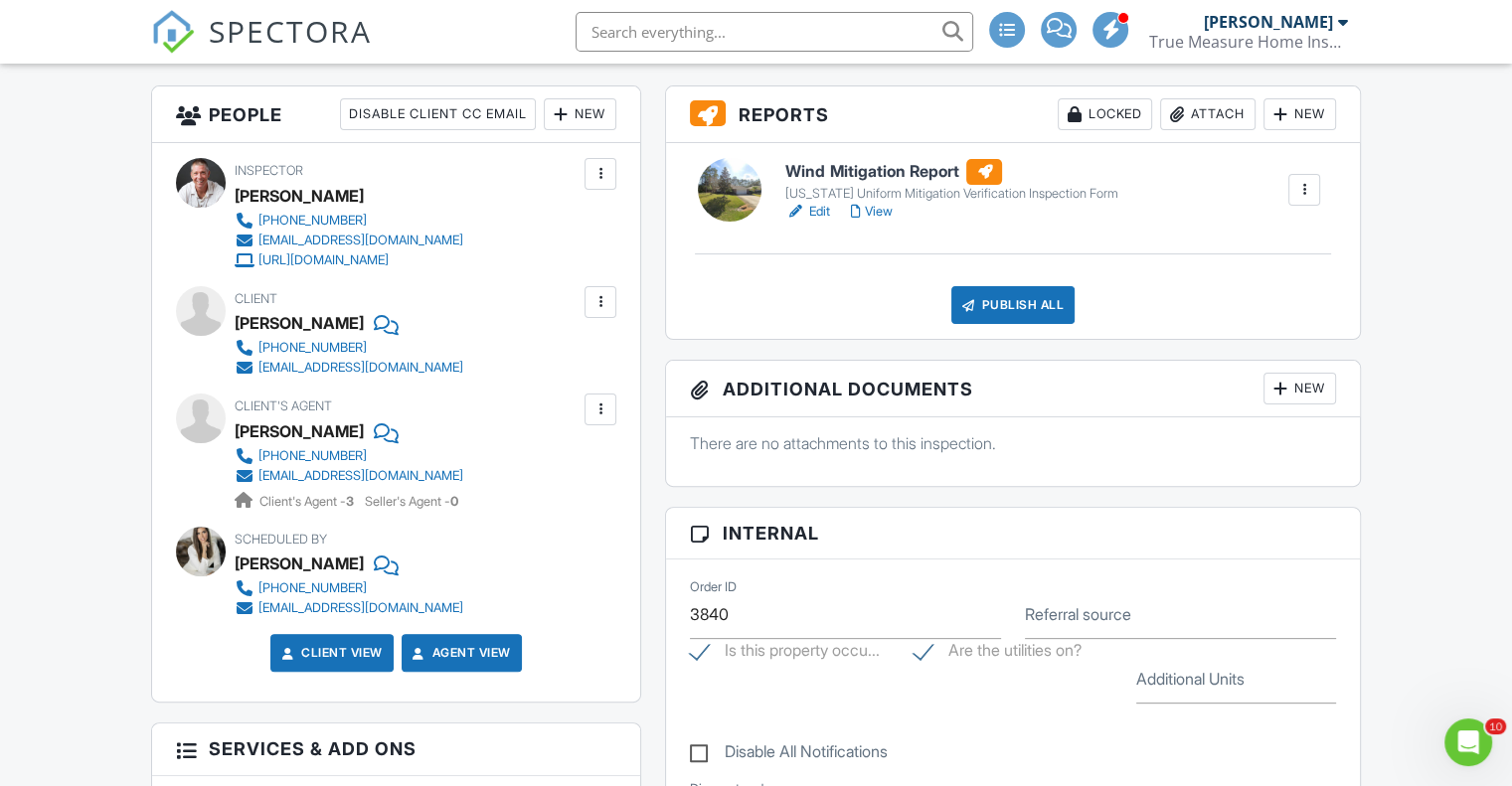 click on "Dashboard
Templates
Inspections
Settings
Metrics
Unconfirmed
New Inspection
Calendar
Support Center
Inspection Details
Client View
More
Property Details
Reschedule
Reorder / Copy
Share
Cancel
Delete
Print Order
Convert to V9
Enable Pass on CC Fees
View Change Log
07/10/2025 12:00 pm
- 12:30 pm
5 Essex Ln
Palm Coast, FL 32164
Built
2014
2393
sq. ft.
Lot Size
12502
sq.ft.
3.0
bathrooms
+ − Leaflet  |  © MapTiler   © OpenStreetMap contributors
All emails and texts are disabled for this inspection!
Turn on emails and texts
Reports
Locked
Attach
New
Wind Mitigation Report
Edit
View
Copy" at bounding box center (756, 970) 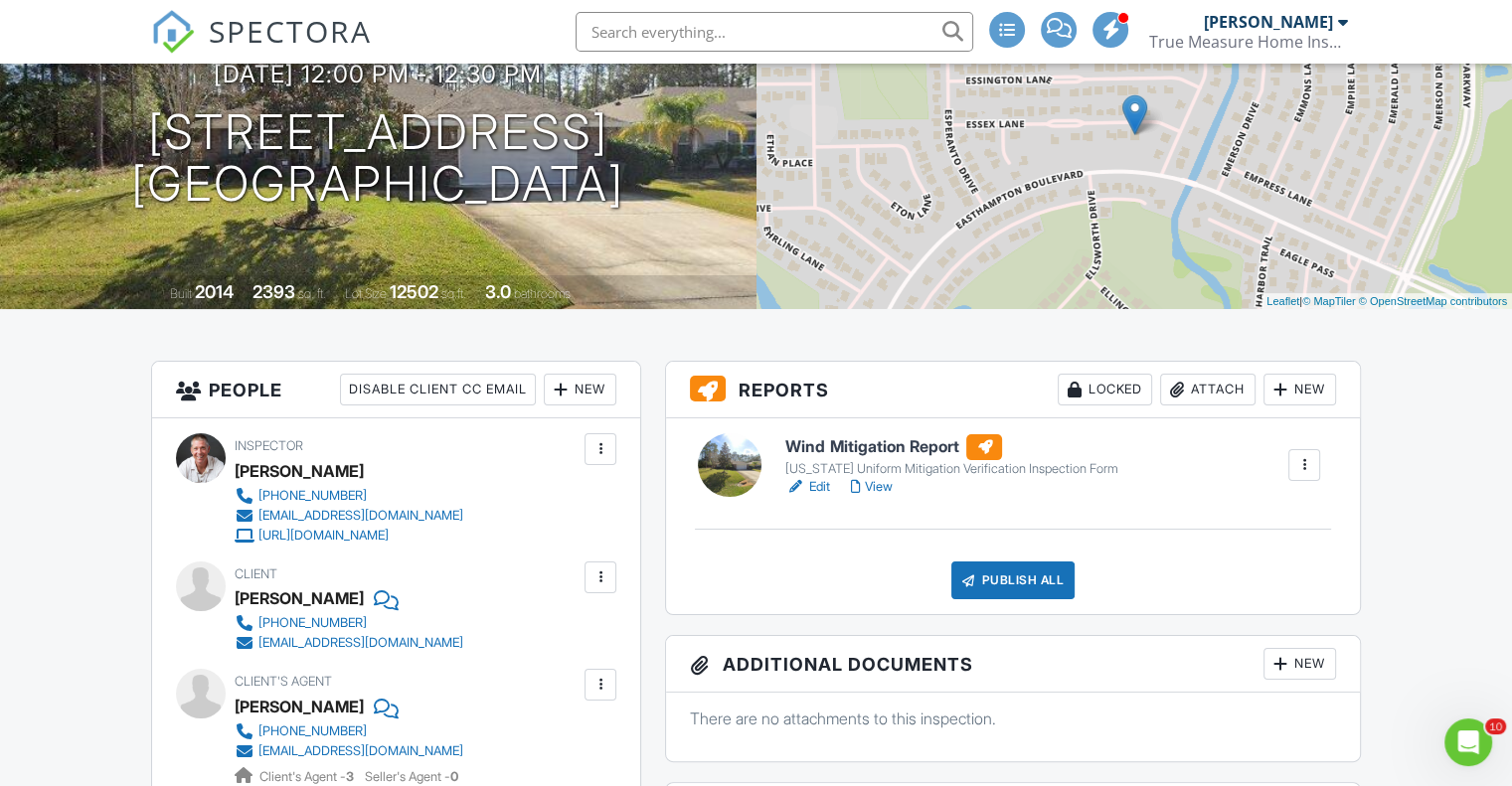 scroll, scrollTop: 298, scrollLeft: 0, axis: vertical 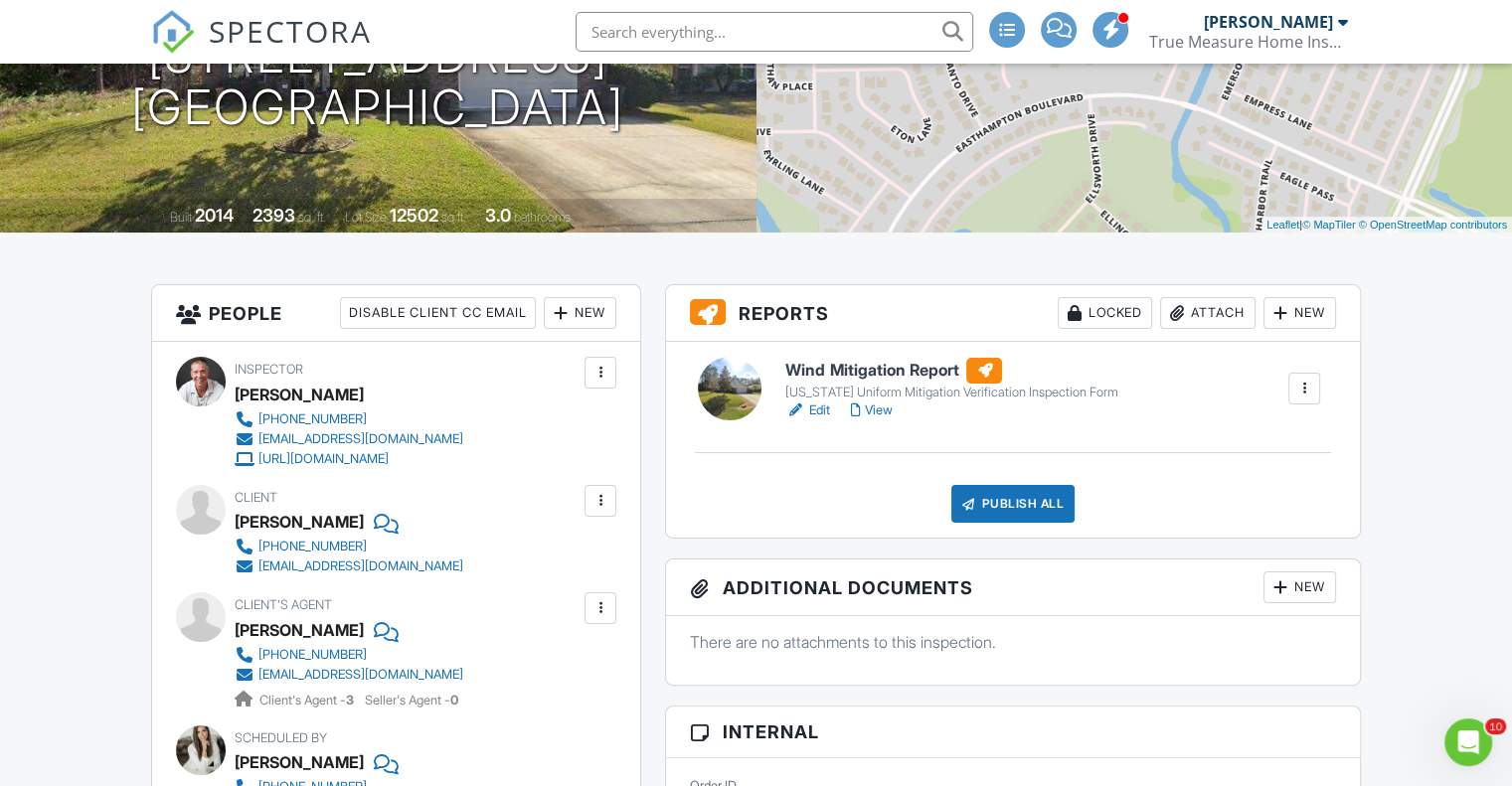 click on "Edit" at bounding box center [807, 410] 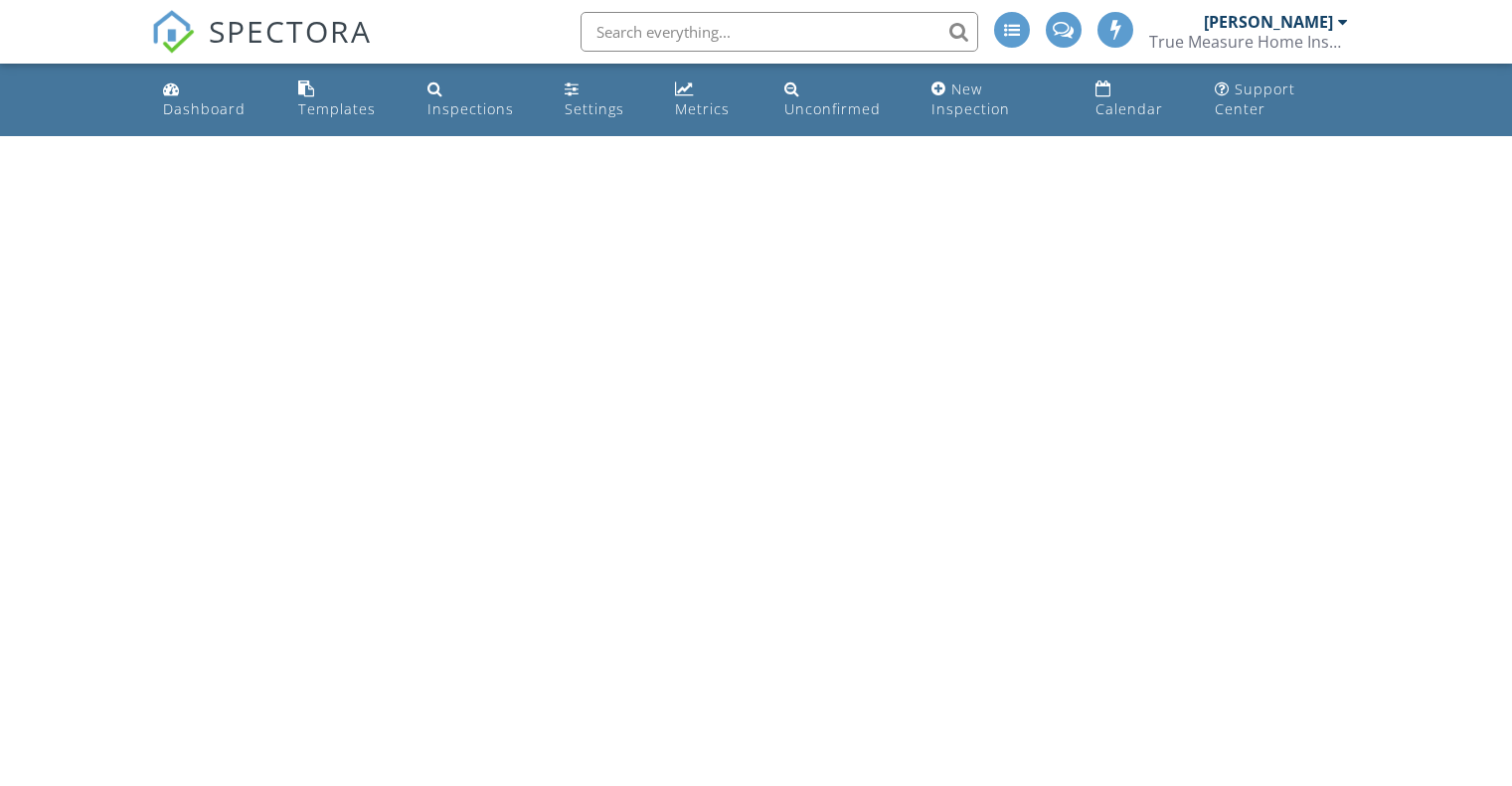 scroll, scrollTop: 0, scrollLeft: 0, axis: both 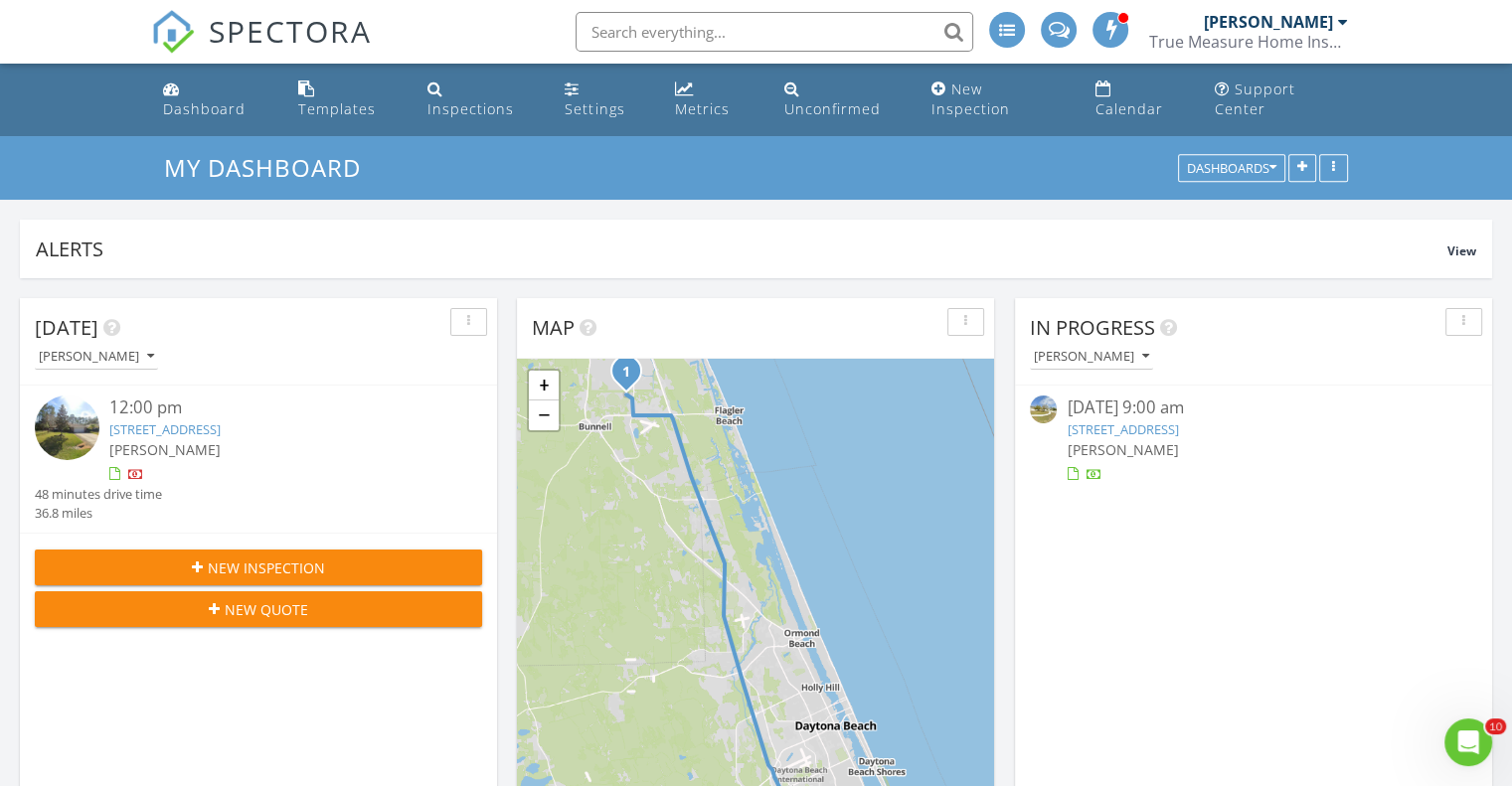 click on "[STREET_ADDRESS]" at bounding box center (165, 429) 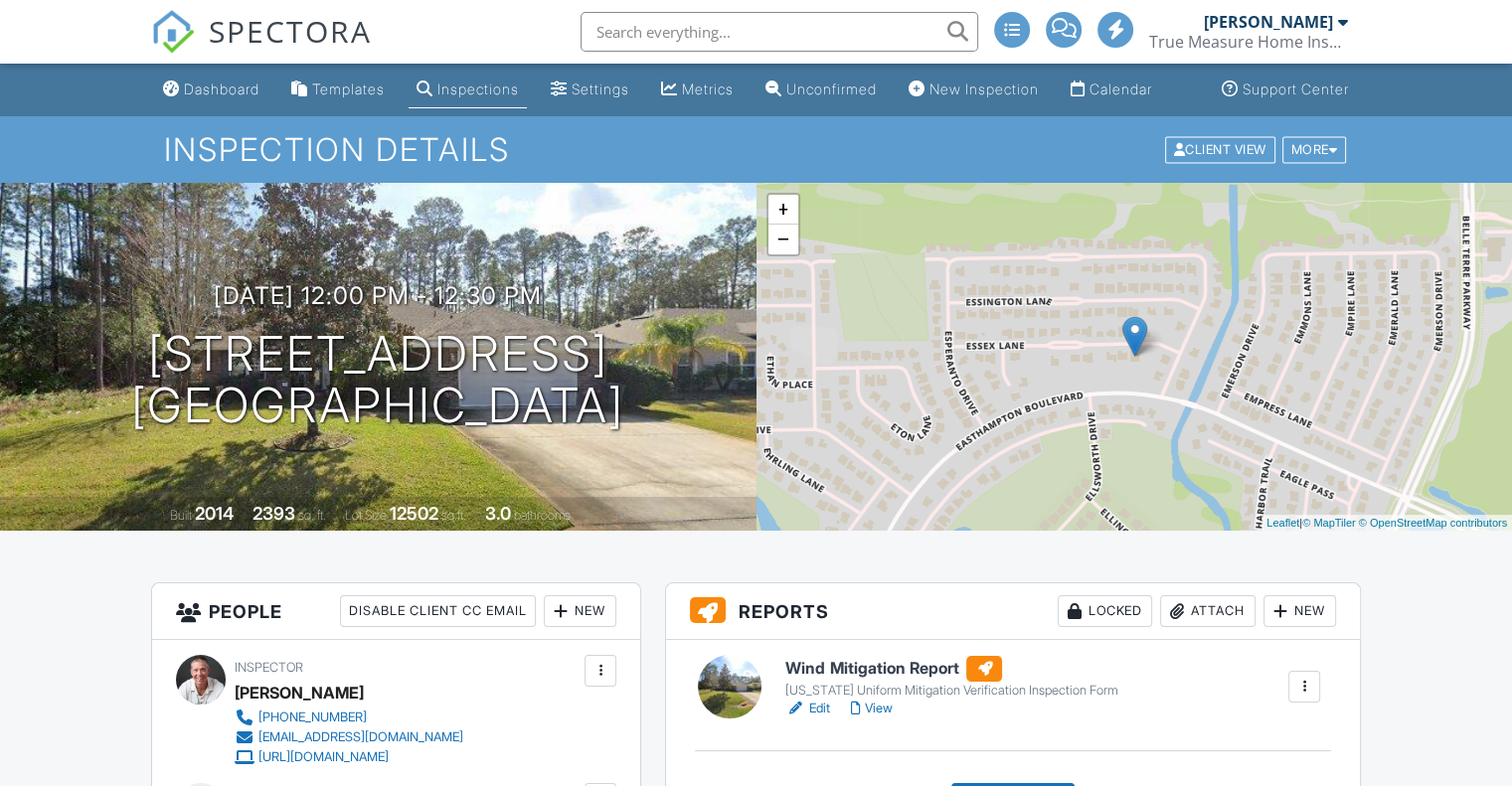 scroll, scrollTop: 600, scrollLeft: 0, axis: vertical 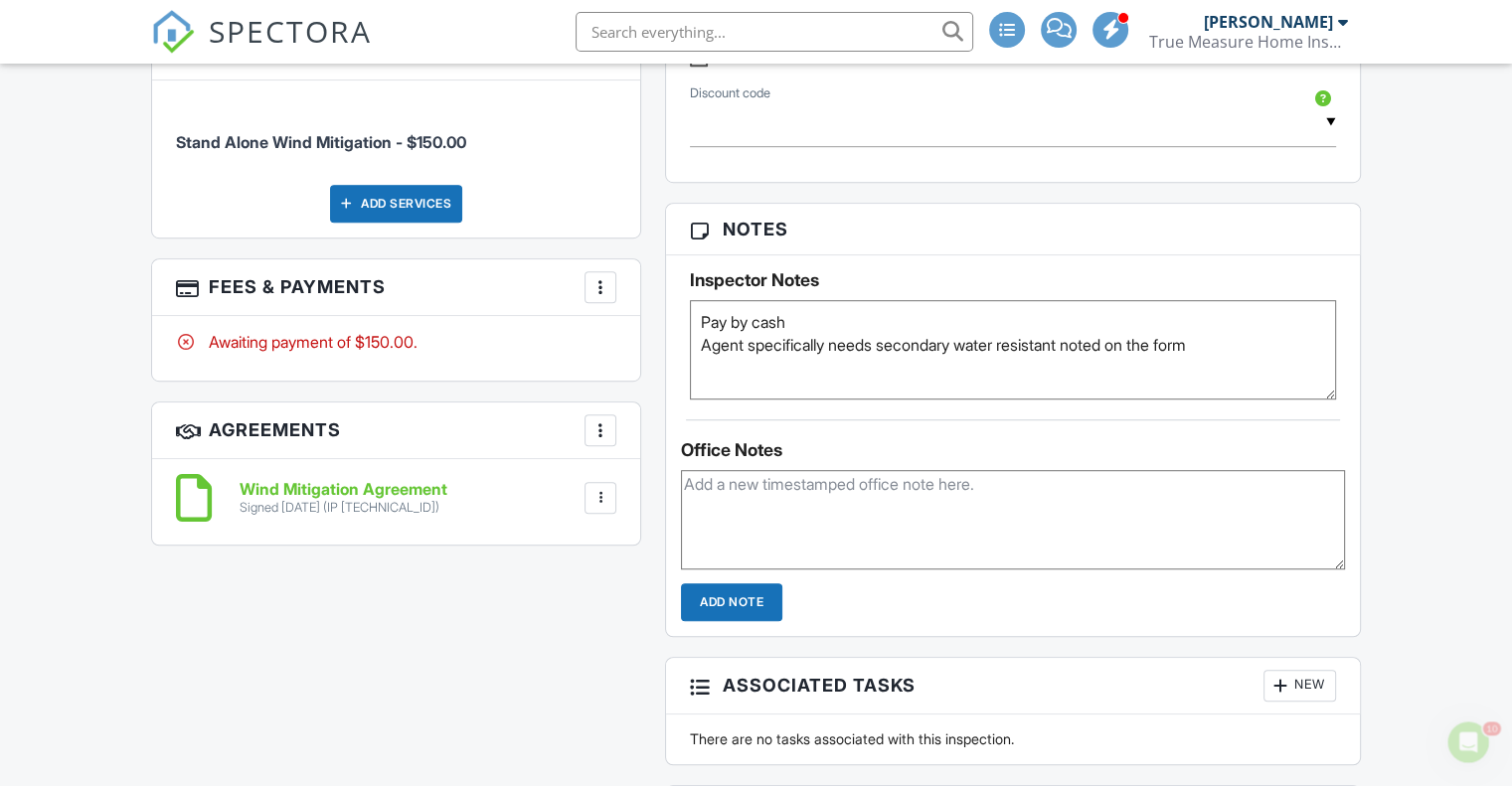 drag, startPoint x: 746, startPoint y: 357, endPoint x: 1474, endPoint y: 366, distance: 728.05563 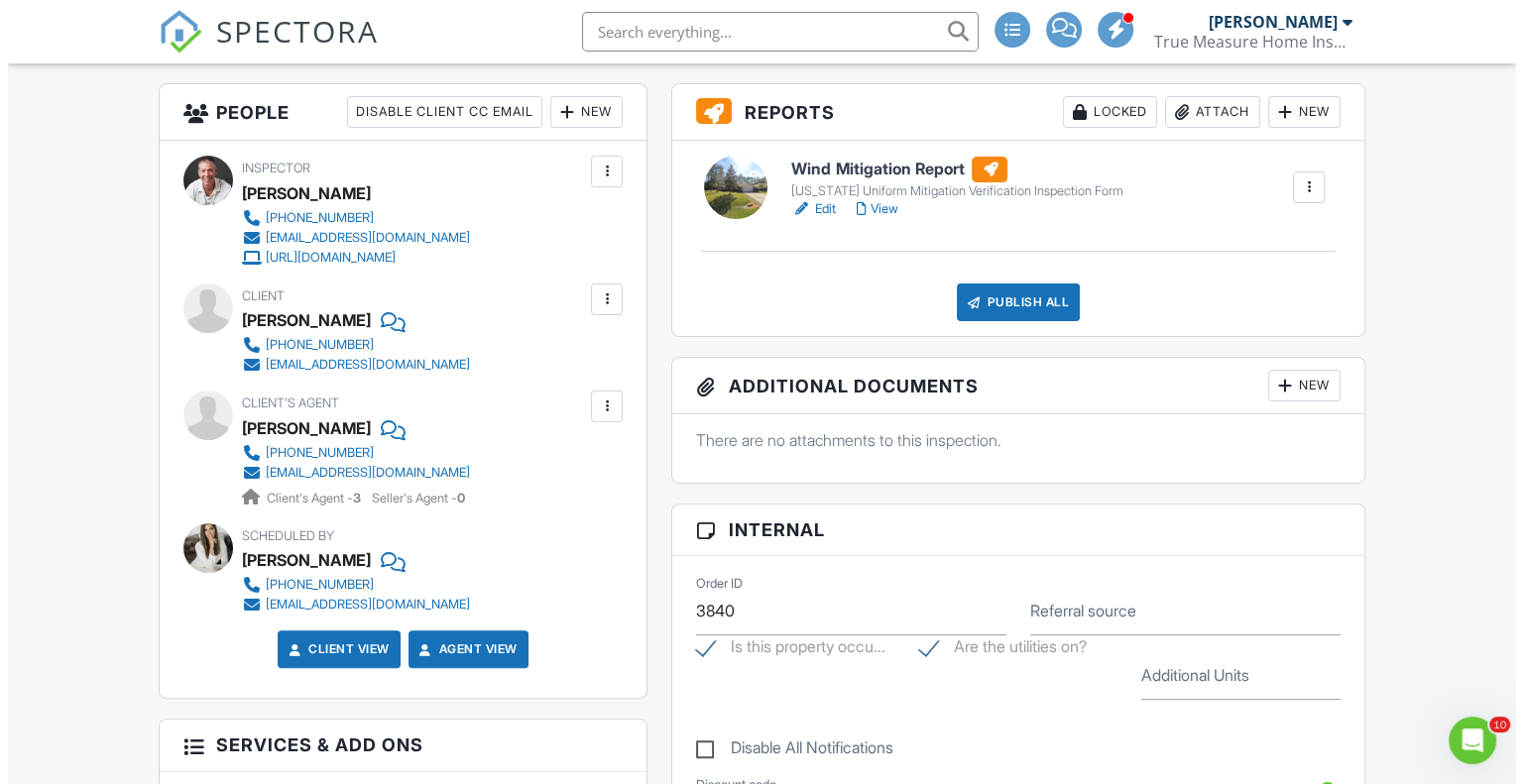 scroll, scrollTop: 500, scrollLeft: 0, axis: vertical 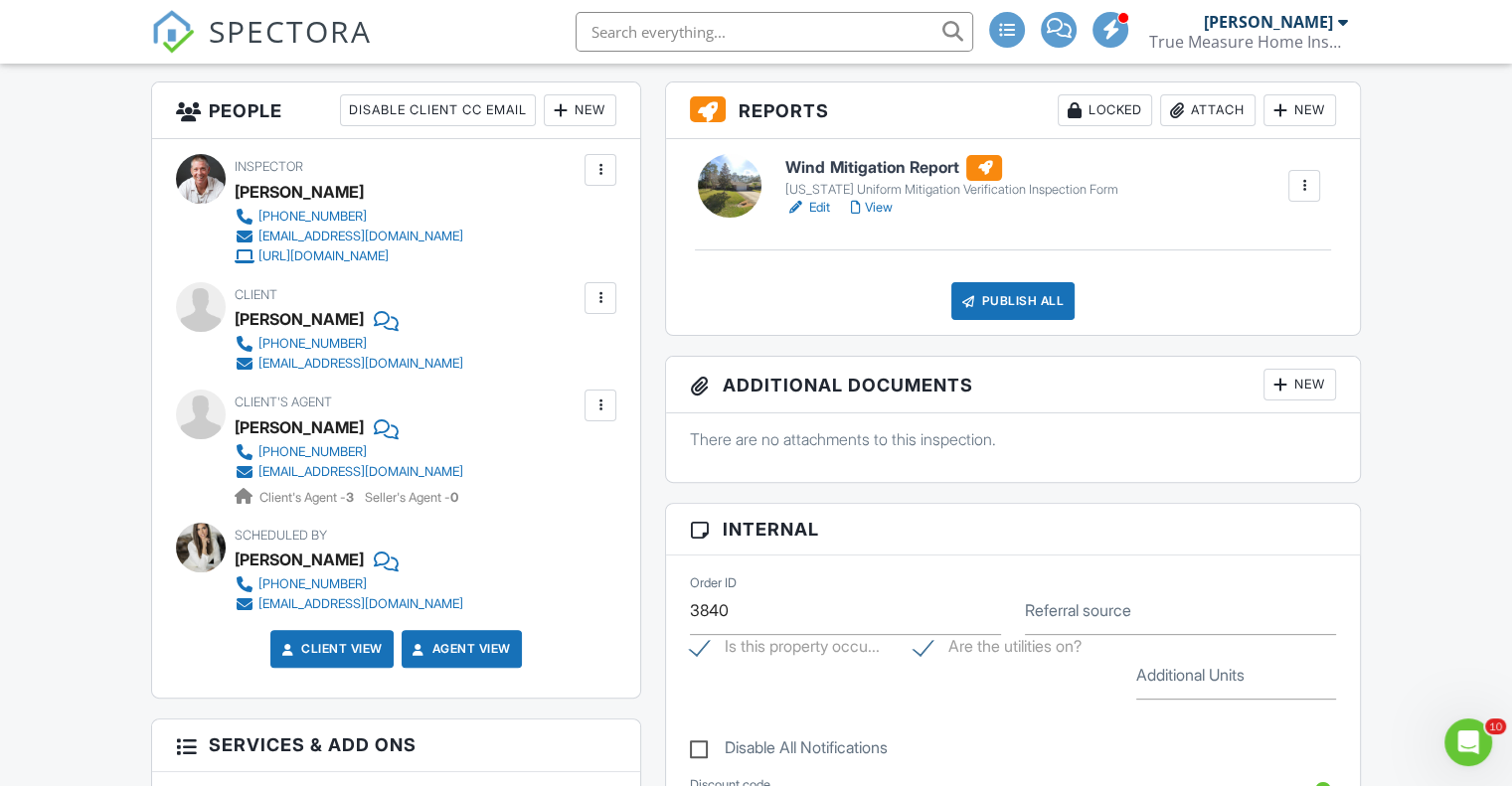 click at bounding box center [600, 405] 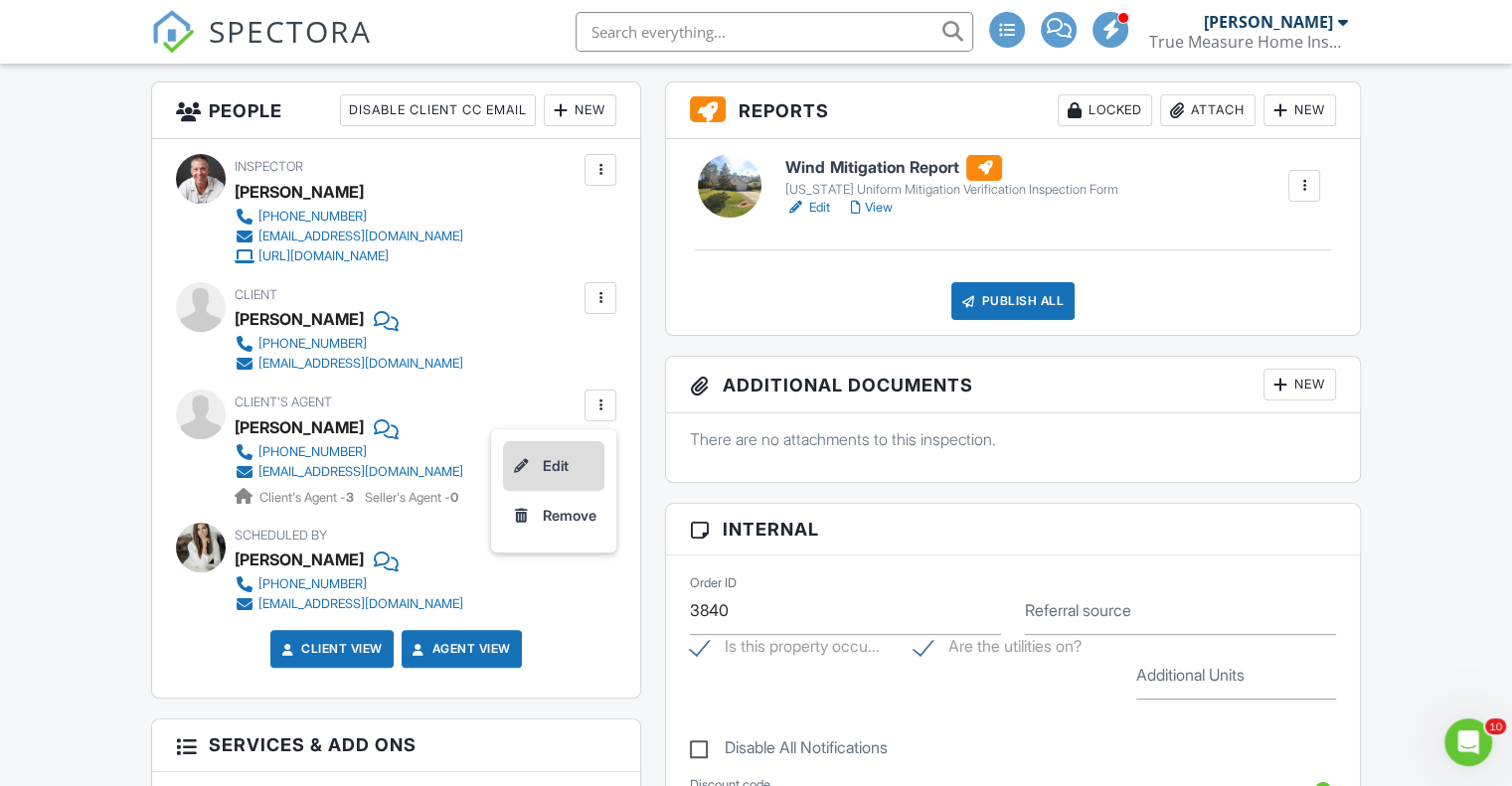 click on "Edit" at bounding box center (554, 466) 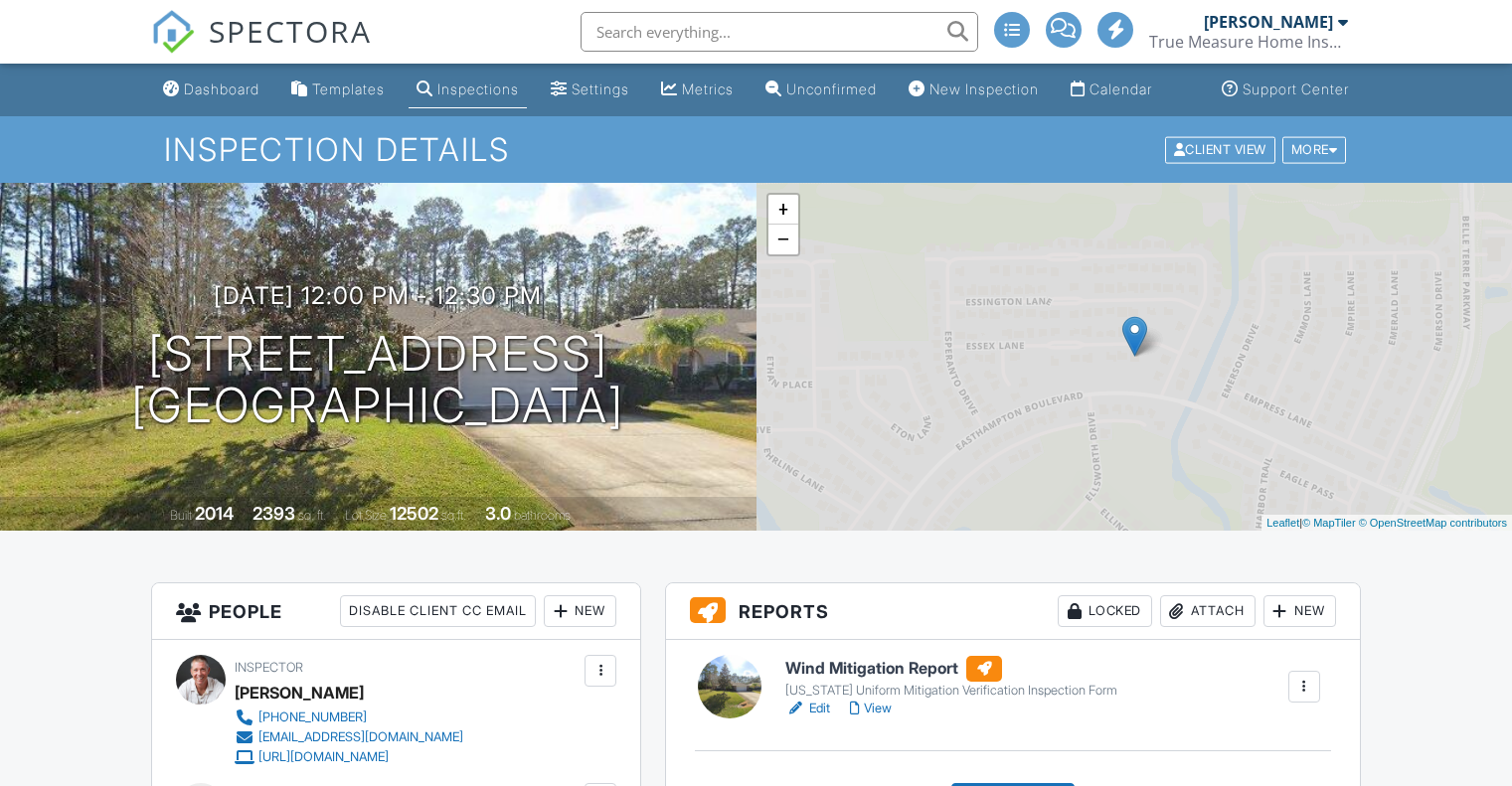 scroll, scrollTop: 501, scrollLeft: 0, axis: vertical 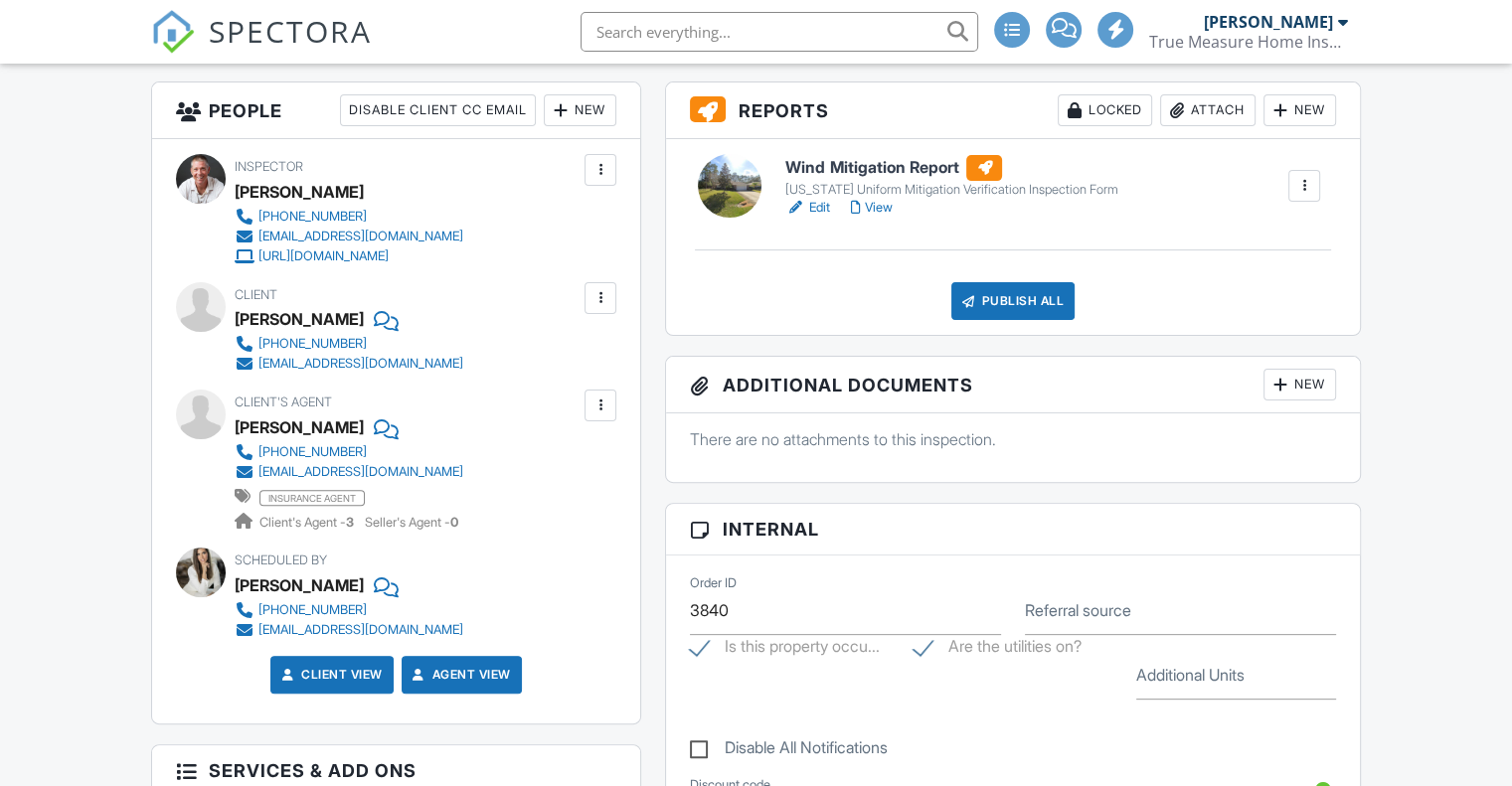 click on "Dashboard
Templates
Inspections
Settings
Metrics
Unconfirmed
New Inspection
Calendar
Support Center
Inspection Details
Client View
More
Property Details
Reschedule
Reorder / Copy
Share
Cancel
[GEOGRAPHIC_DATA]
Print Order
Convert to V9
Enable Pass on CC Fees
View Change Log
[DATE] 12:00 pm
- 12:30 pm
[STREET_ADDRESS]
[GEOGRAPHIC_DATA], FL 32164
Built
2014
2393
sq. ft.
Lot Size
12502
sq.ft.
3.0
bathrooms
+ − Leaflet  |  © MapTiler   © OpenStreetMap contributors
All emails and texts are disabled for this inspection!
Turn on emails and texts
Reports
Locked
Attach
New
Wind Mitigation Report
Edit
View
Copy" at bounding box center [756, 966] 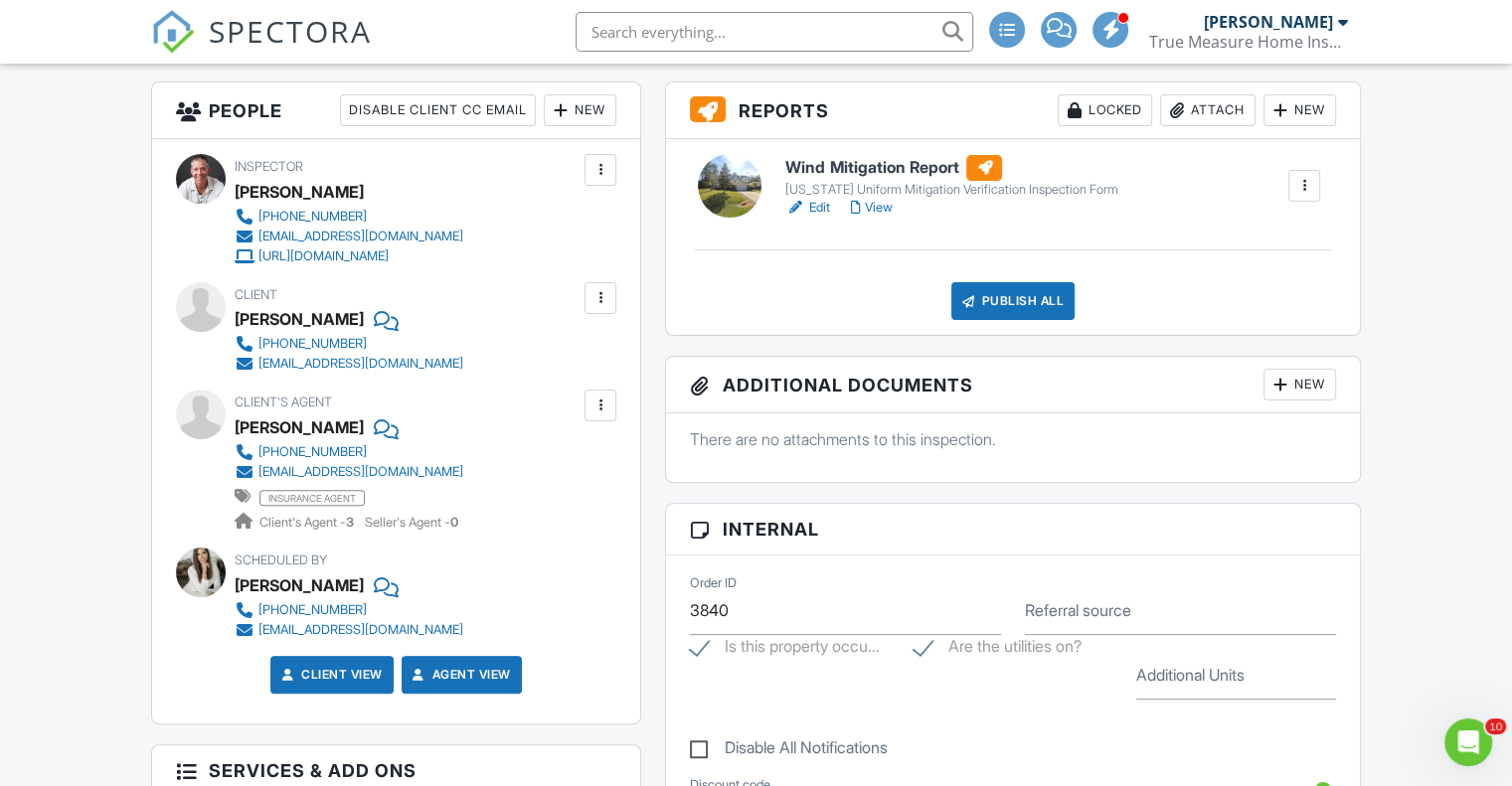 scroll, scrollTop: 0, scrollLeft: 0, axis: both 